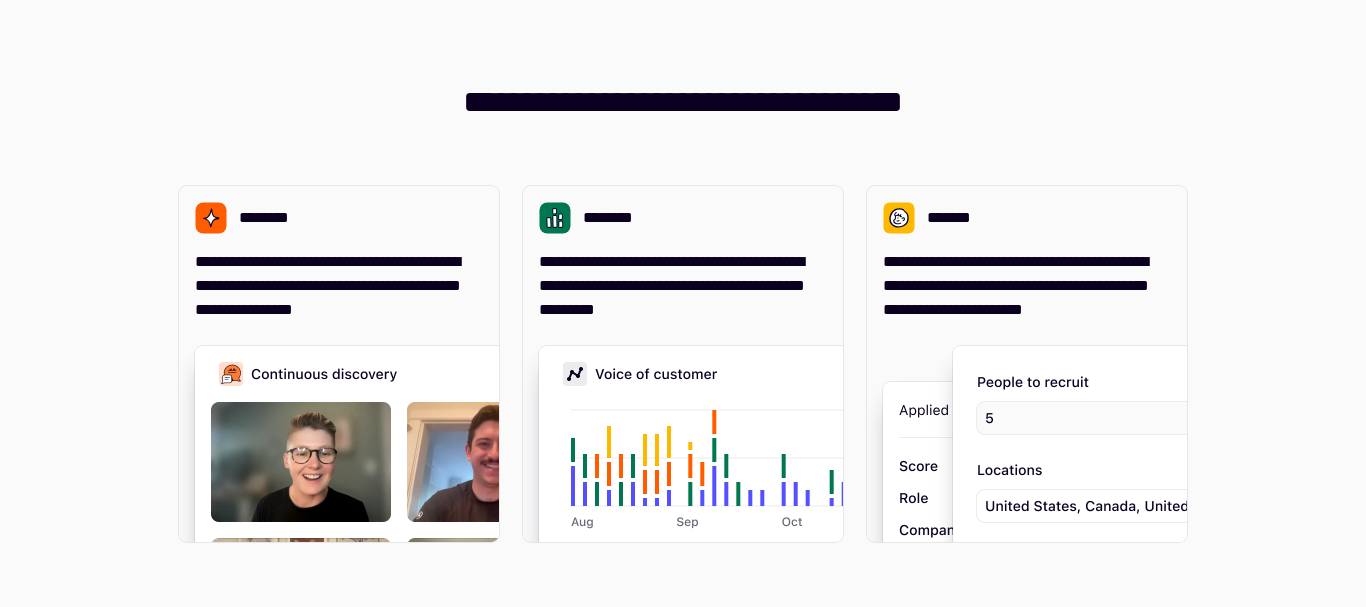 scroll, scrollTop: 0, scrollLeft: 0, axis: both 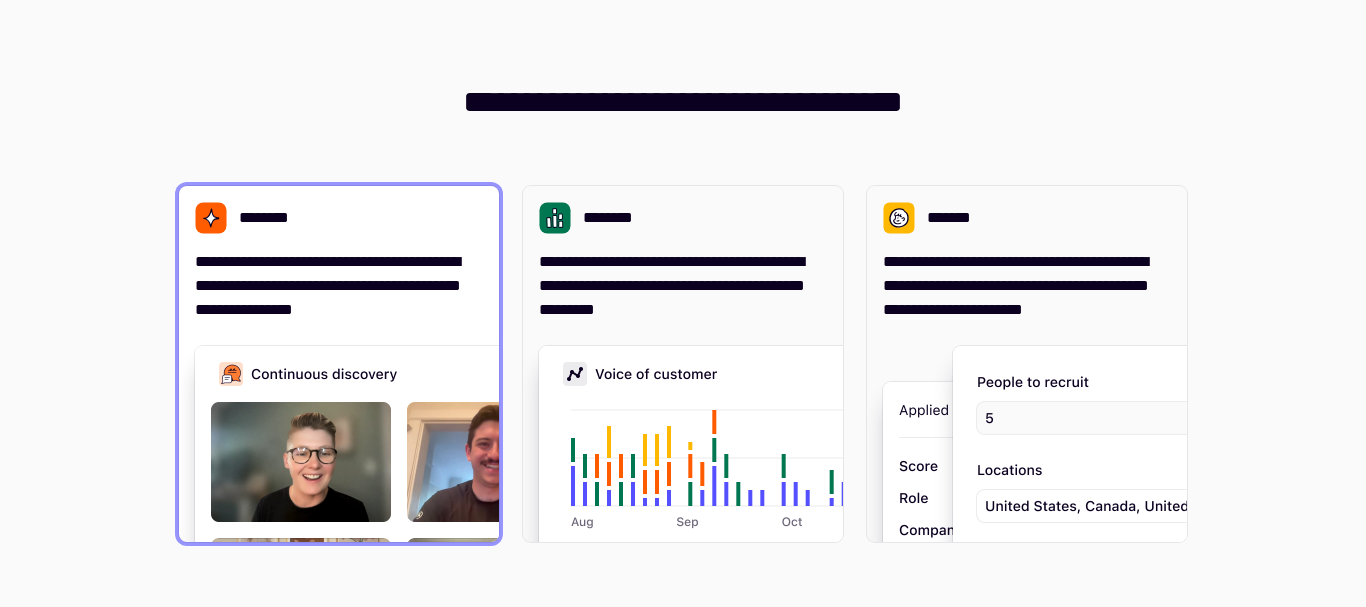 click on "**********" at bounding box center (339, 286) 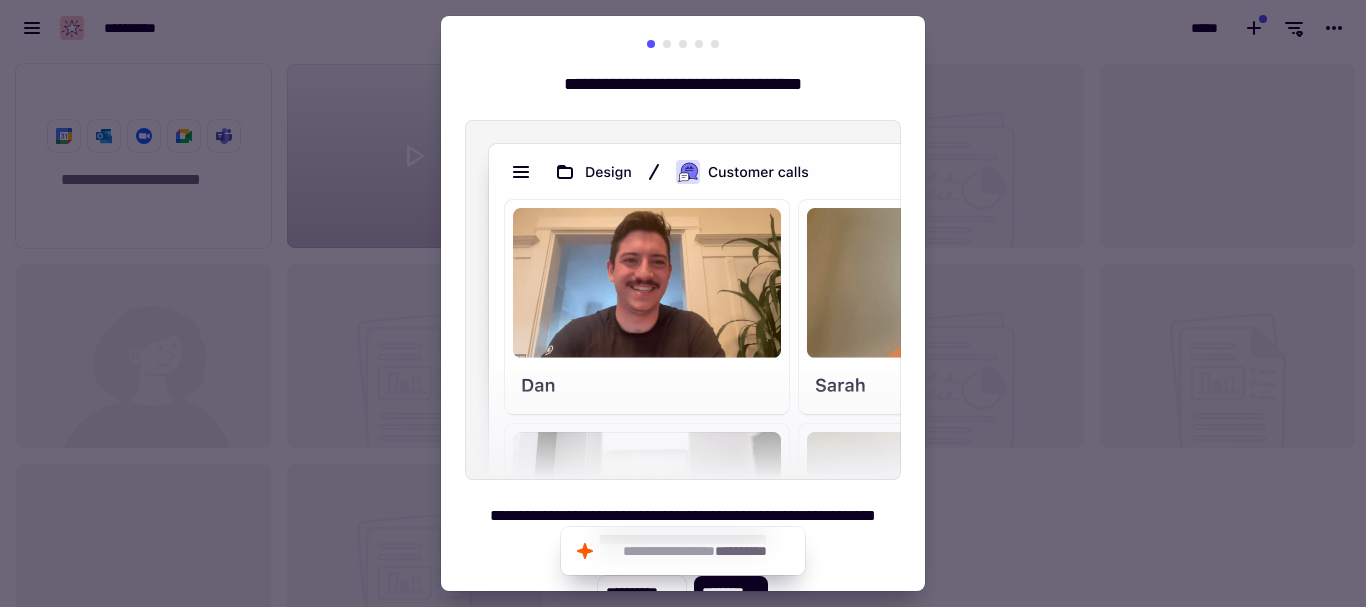 scroll, scrollTop: 536, scrollLeft: 1351, axis: both 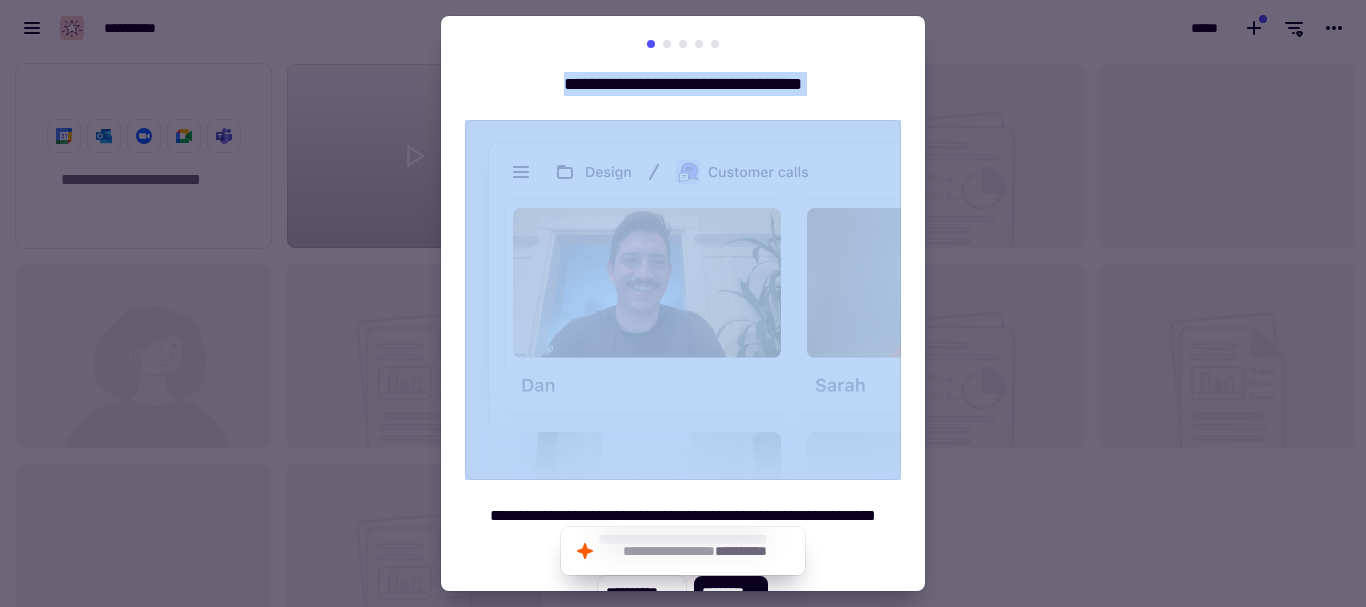 drag, startPoint x: 947, startPoint y: 257, endPoint x: 917, endPoint y: 283, distance: 39.698868 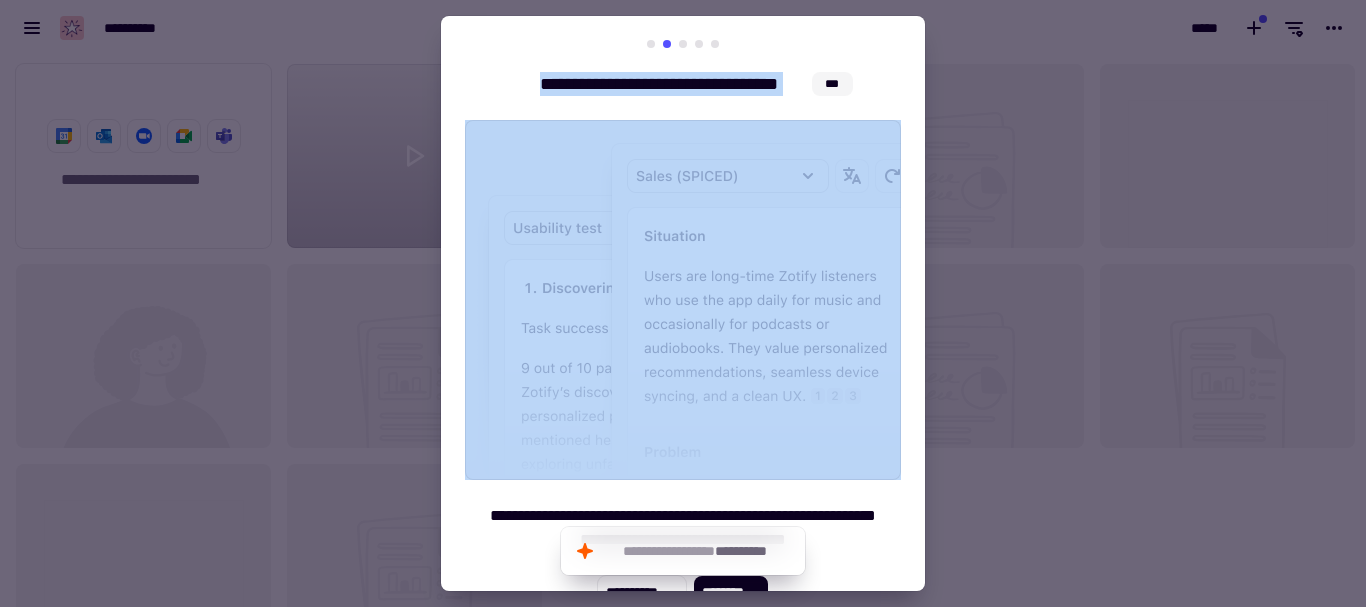 scroll, scrollTop: 29, scrollLeft: 0, axis: vertical 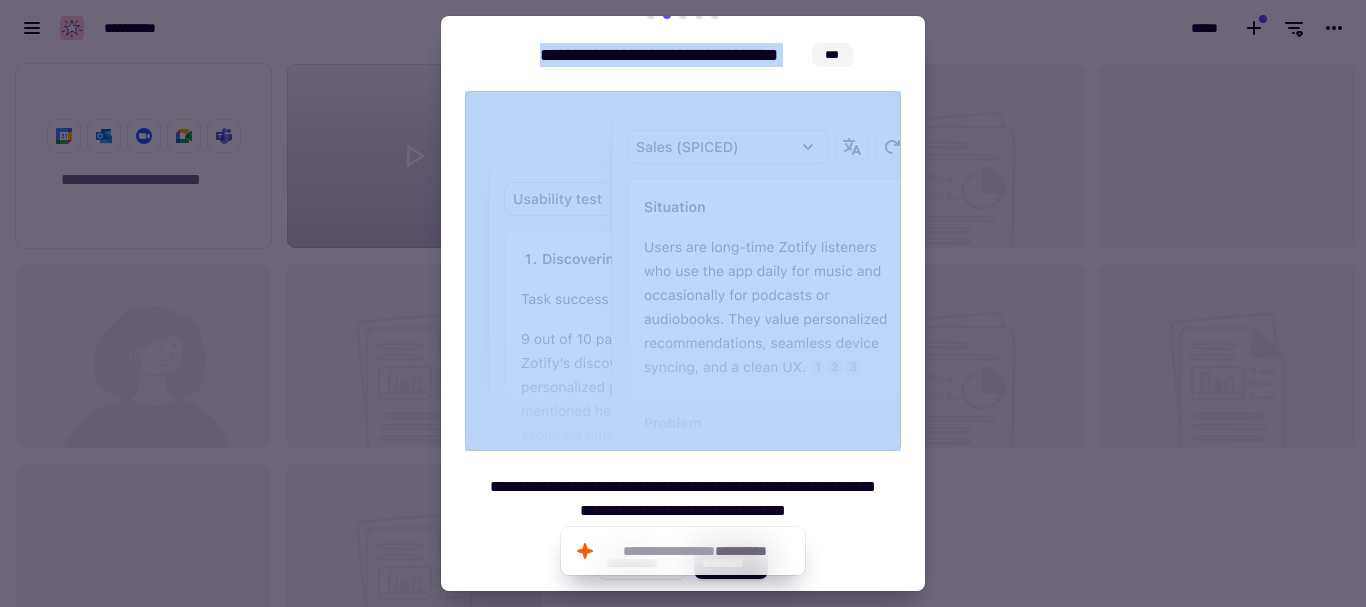 click at bounding box center (683, 303) 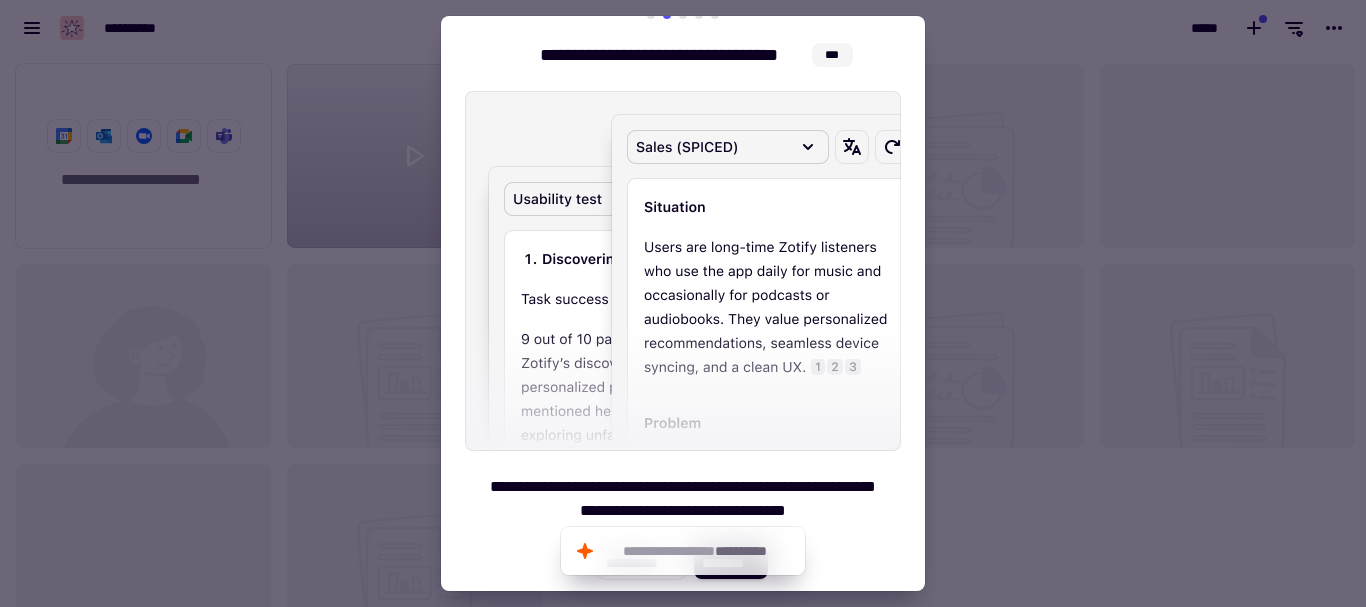 click on "**********" at bounding box center [683, 295] 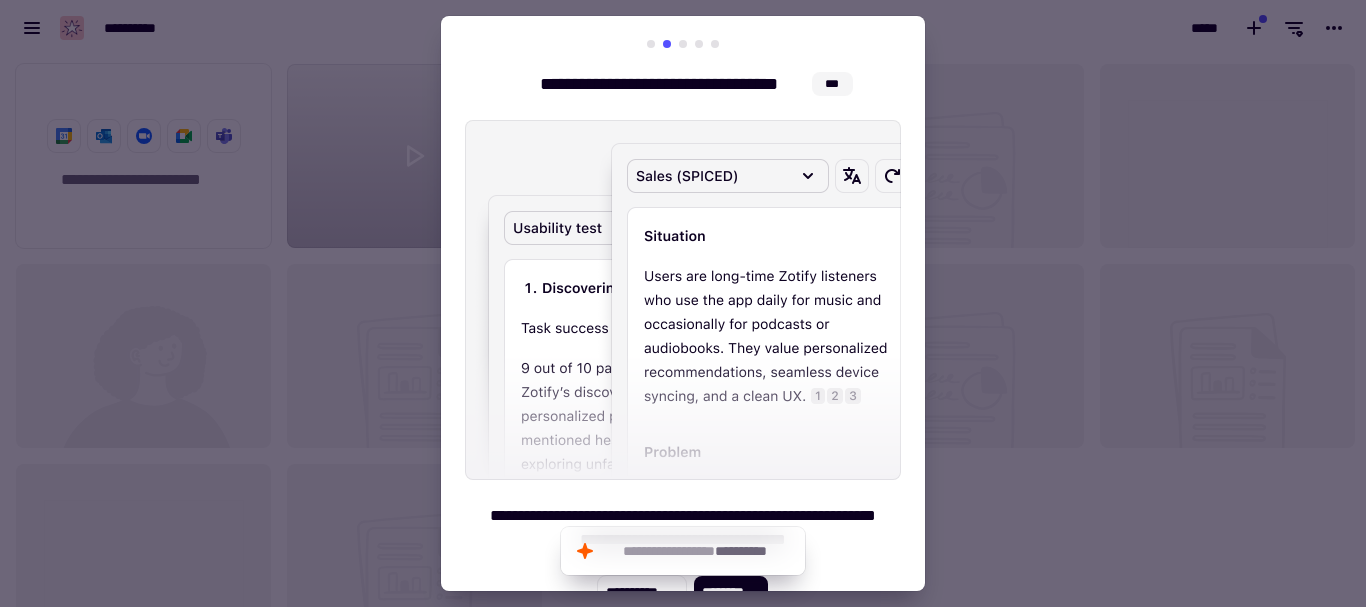 click at bounding box center [683, 44] 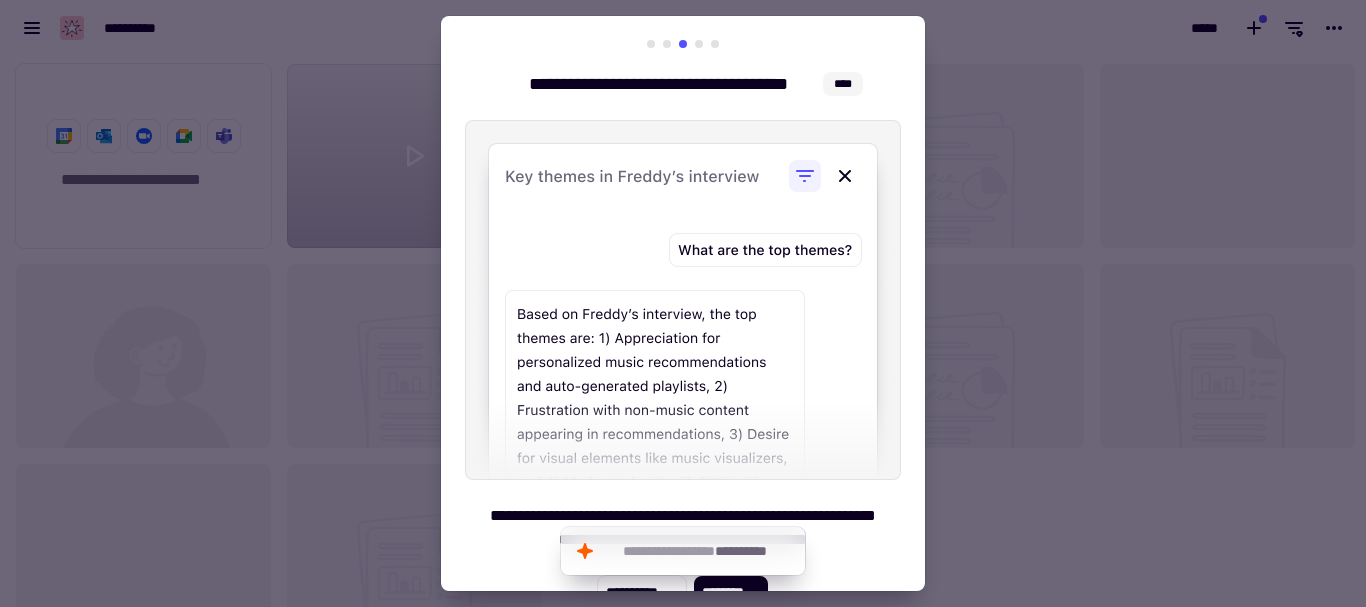 click at bounding box center (699, 44) 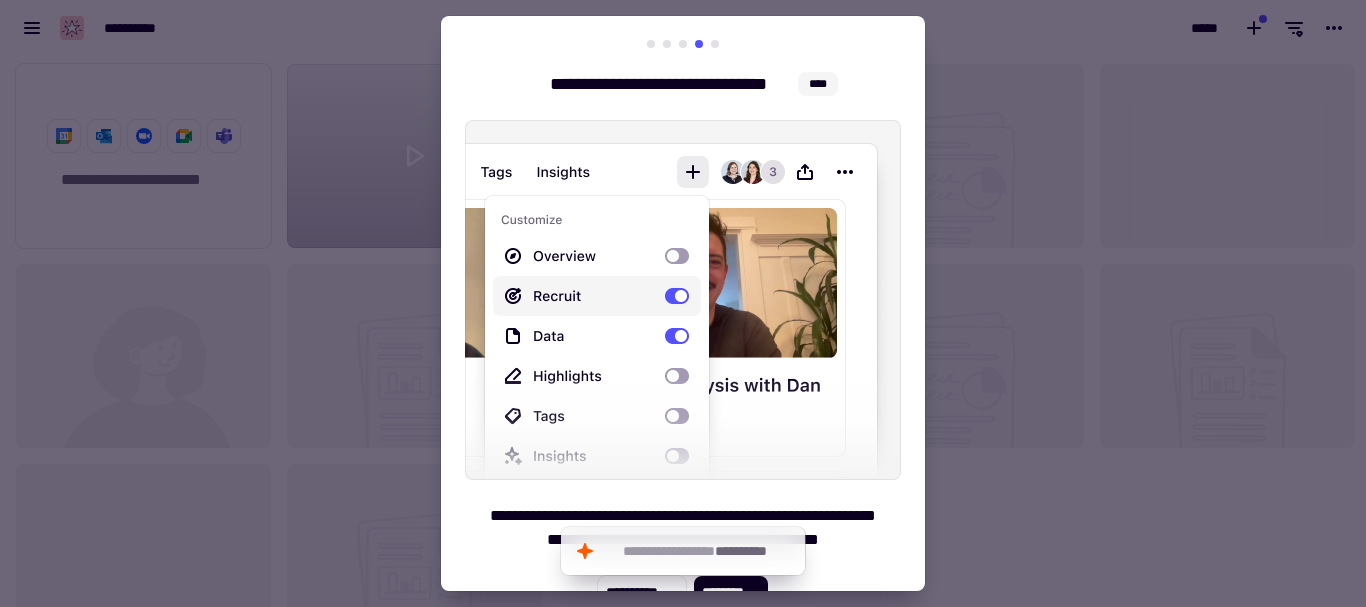 click on "**********" at bounding box center [683, 324] 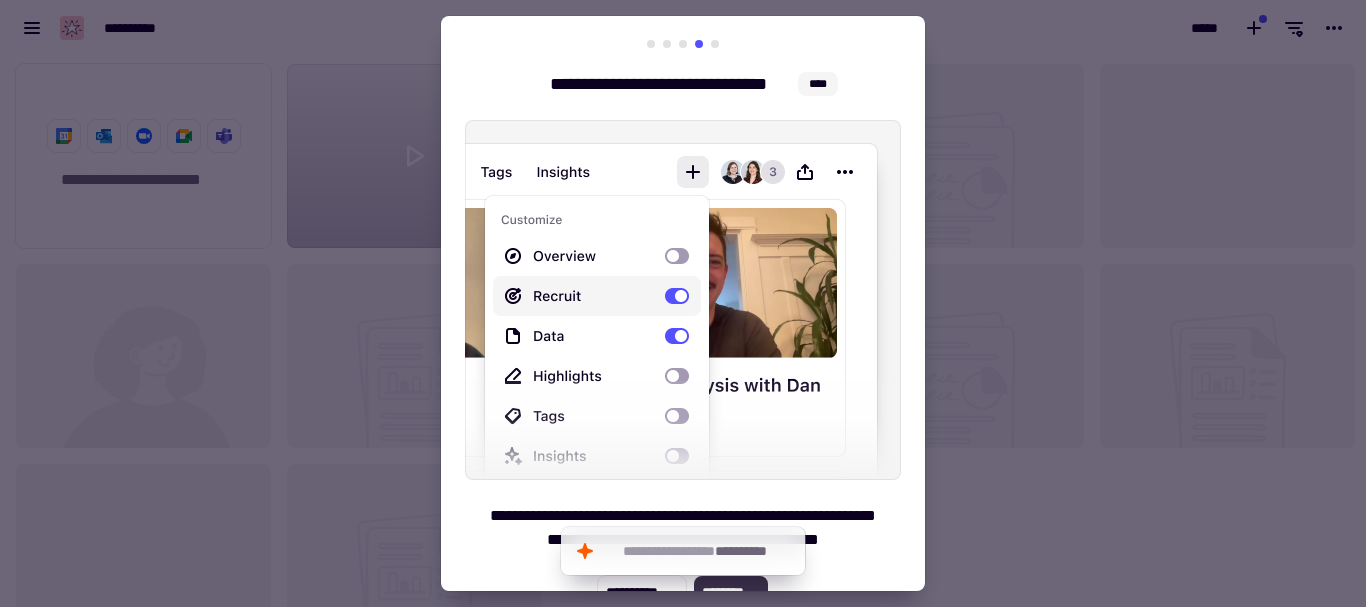 click on "********" 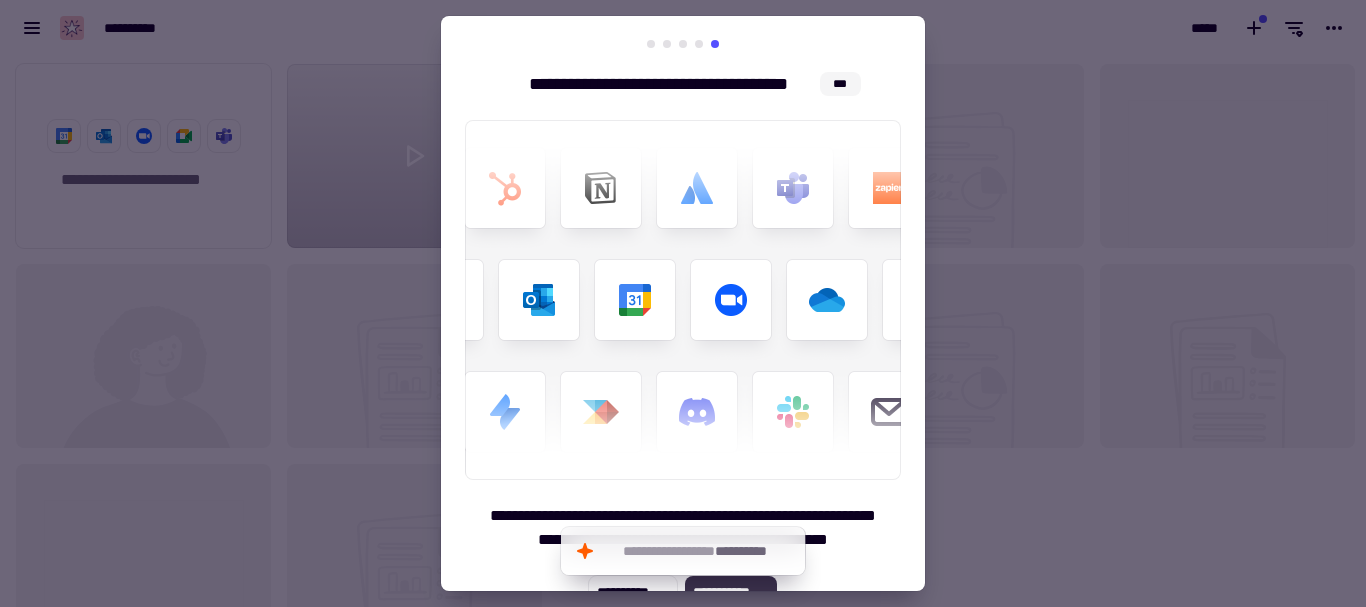 click on "**********" 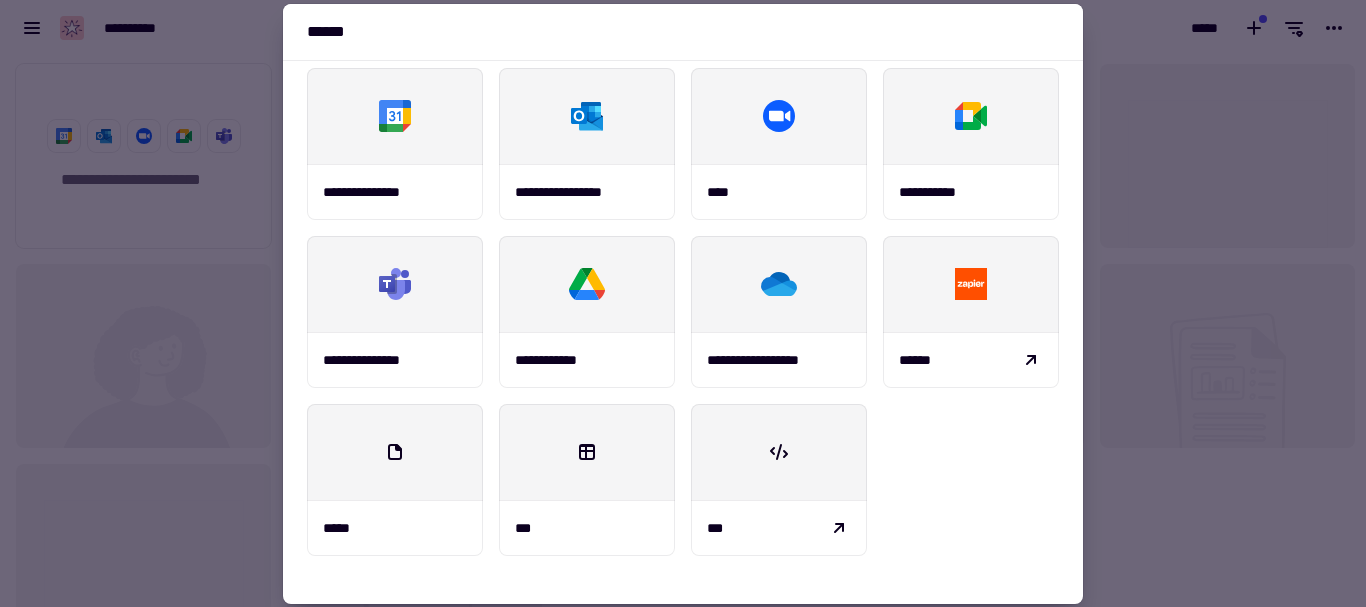 scroll, scrollTop: 0, scrollLeft: 0, axis: both 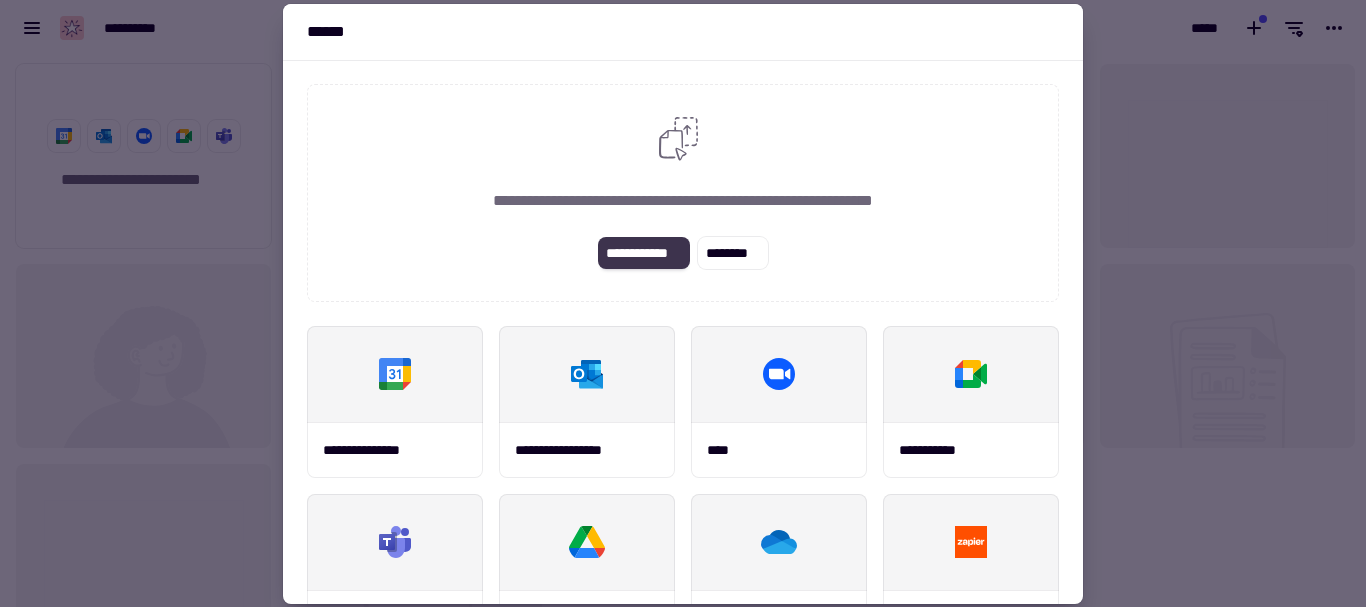 click on "**********" 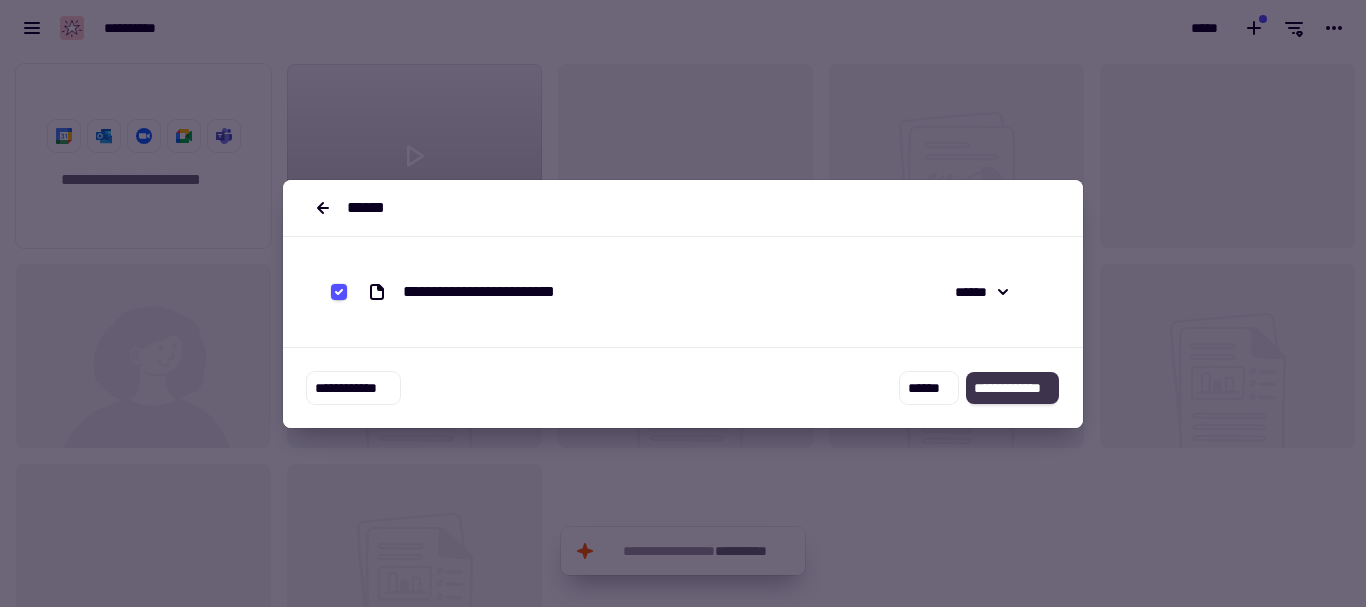 click on "**********" 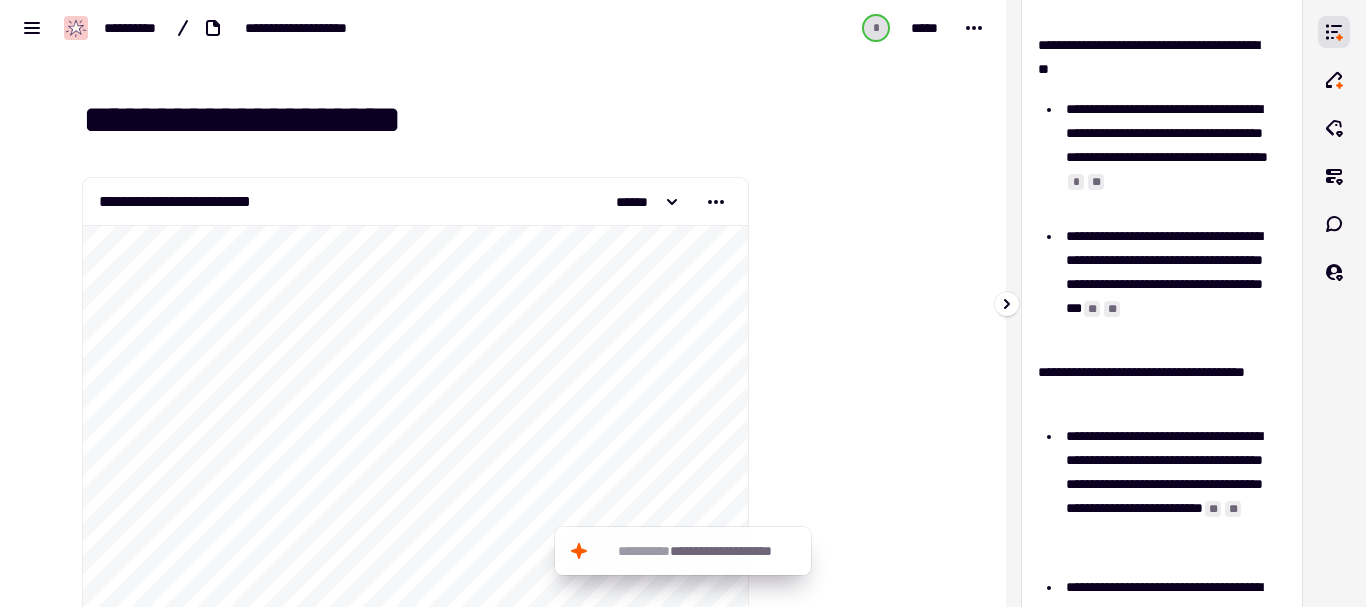 scroll, scrollTop: 812, scrollLeft: 0, axis: vertical 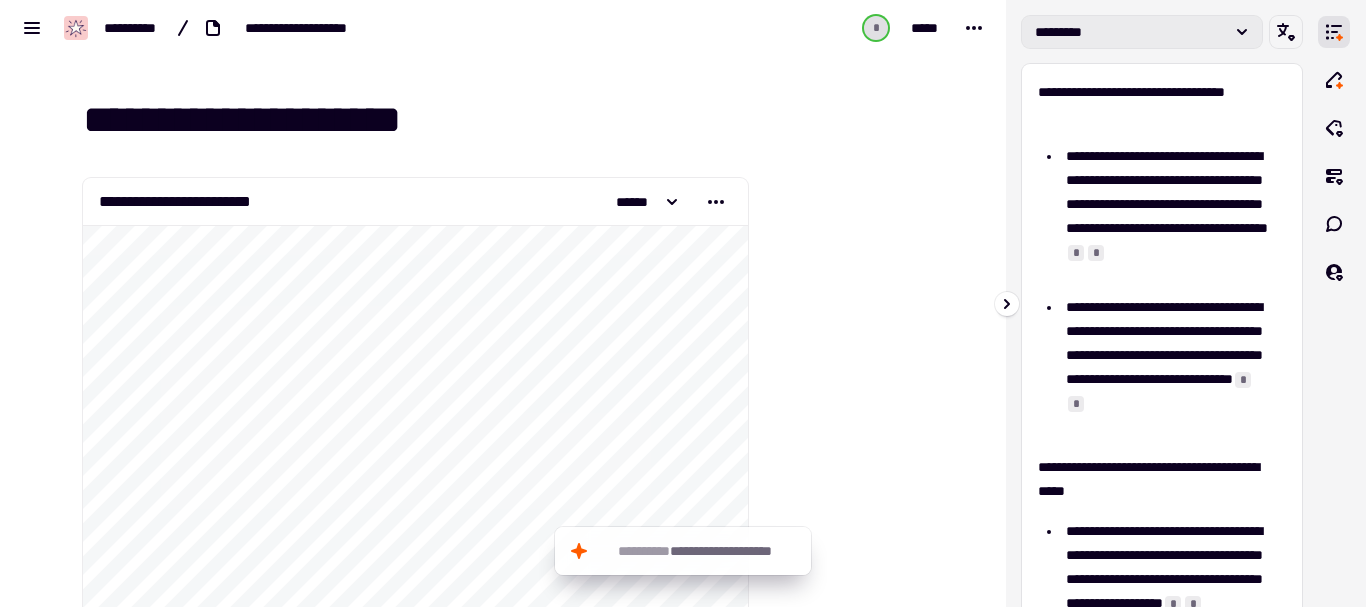 click 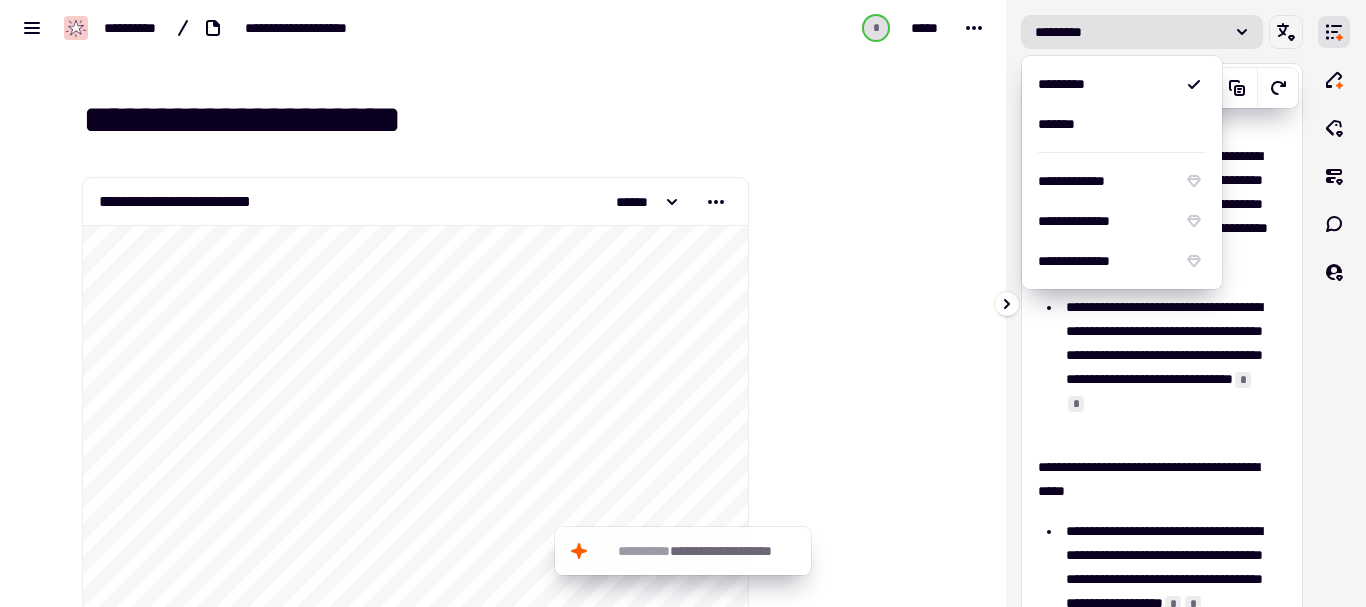 click on "**********" at bounding box center (1154, 104) 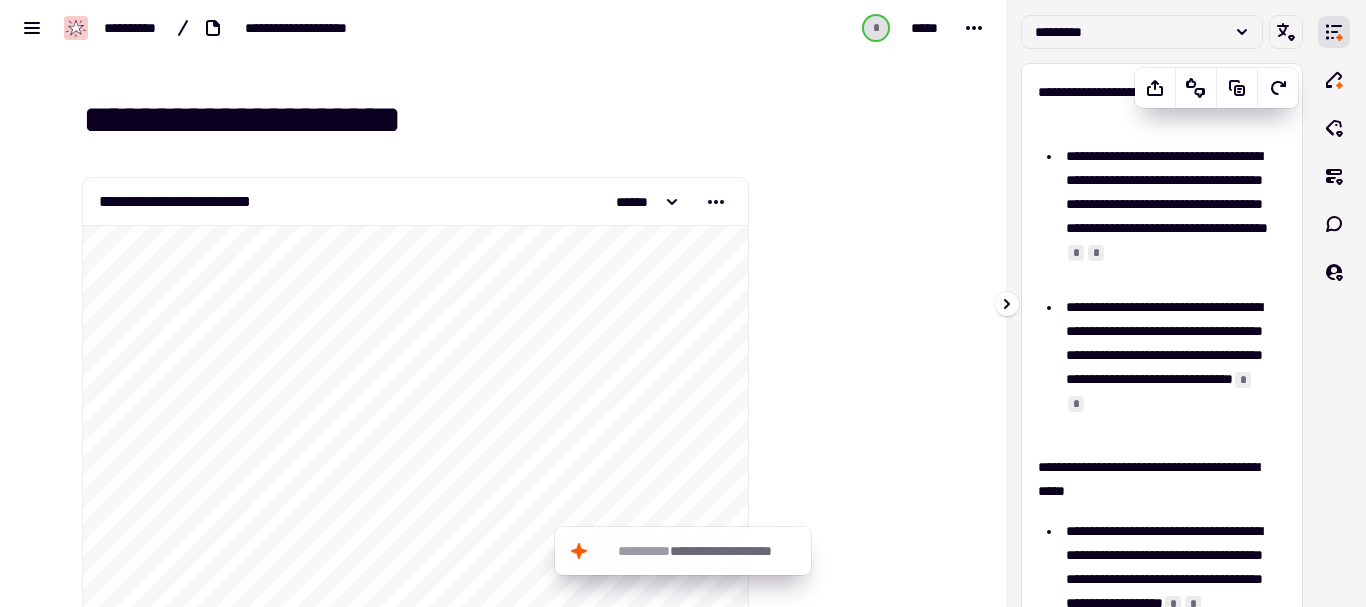 click on "**********" at bounding box center (1166, 216) 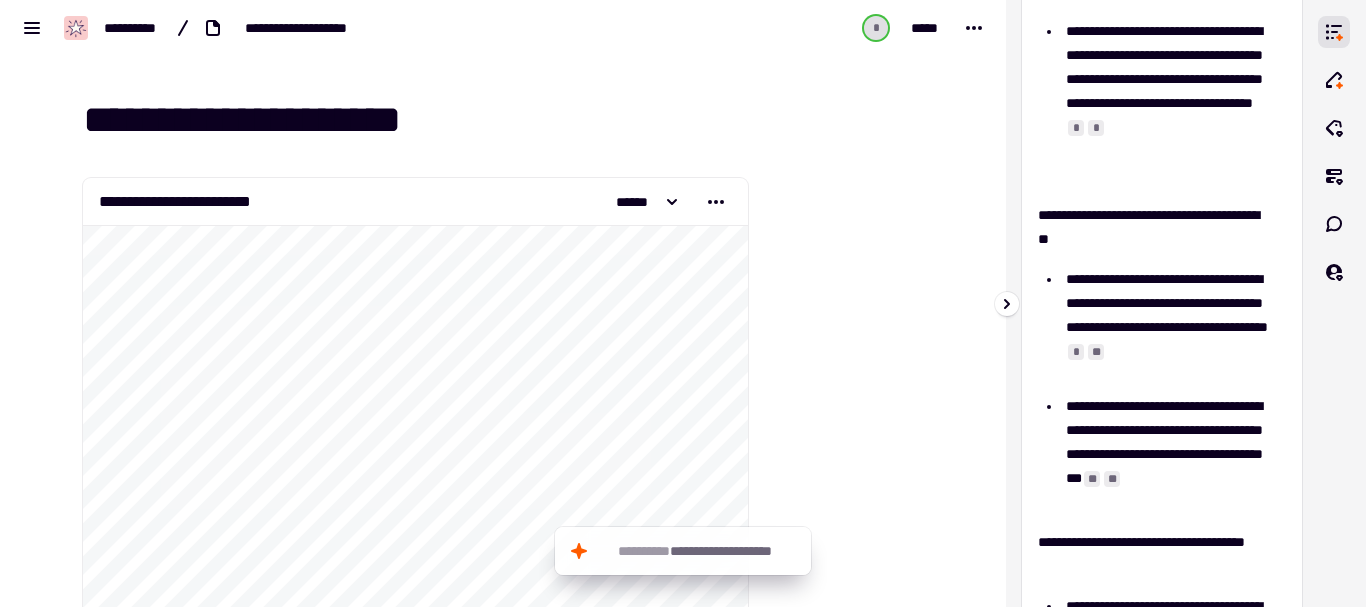 scroll, scrollTop: 1091, scrollLeft: 0, axis: vertical 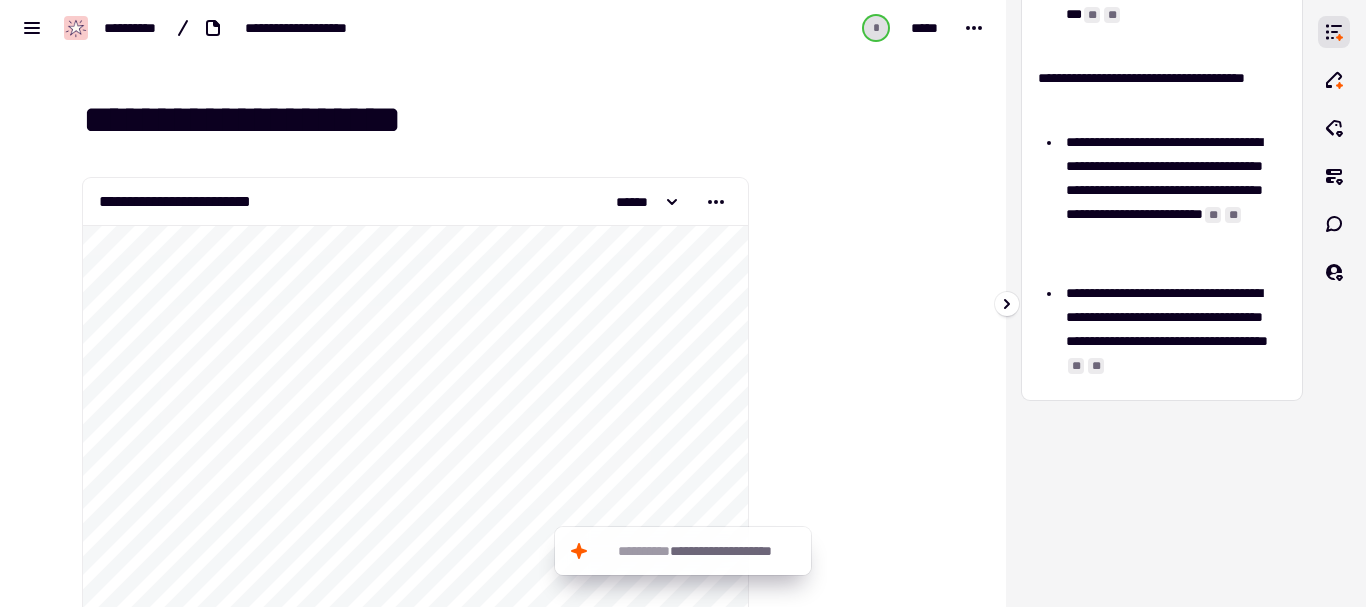 click on "**********" at bounding box center (1162, -322) 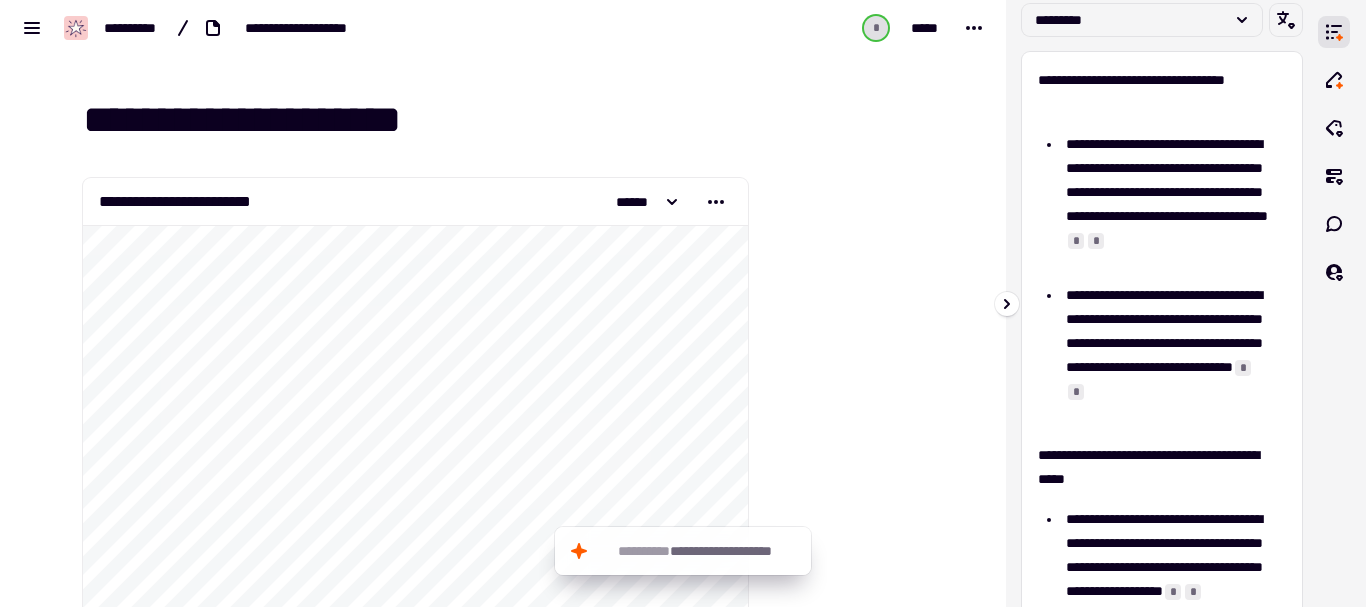 scroll, scrollTop: 0, scrollLeft: 0, axis: both 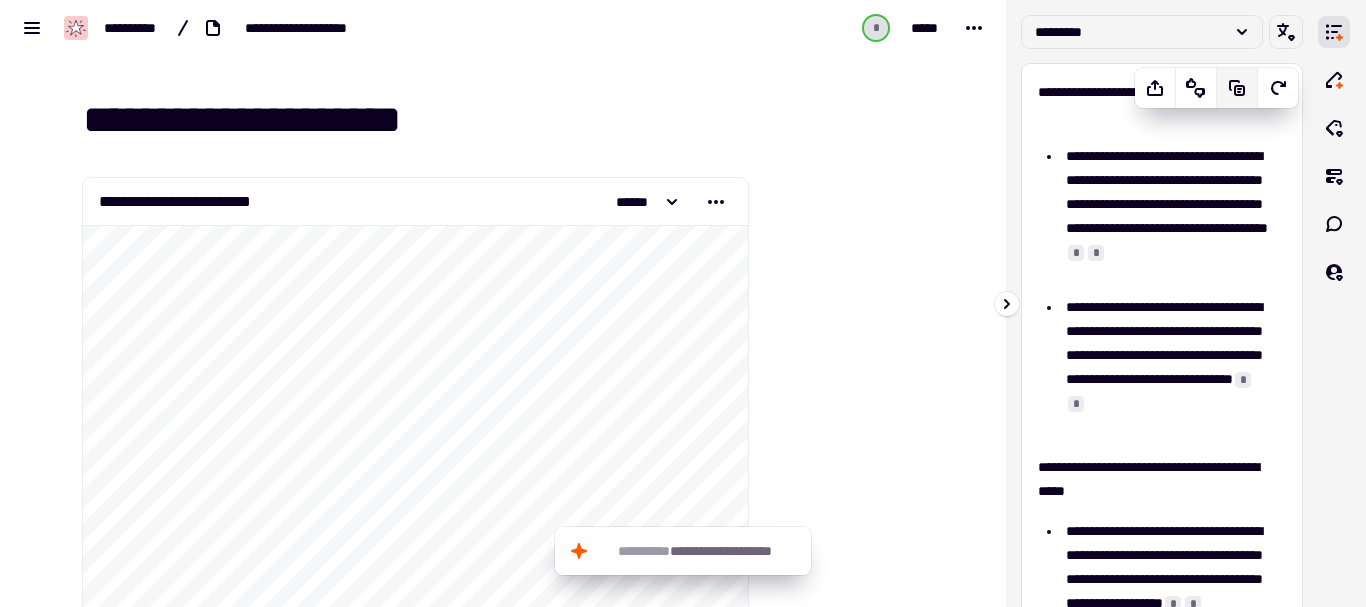click 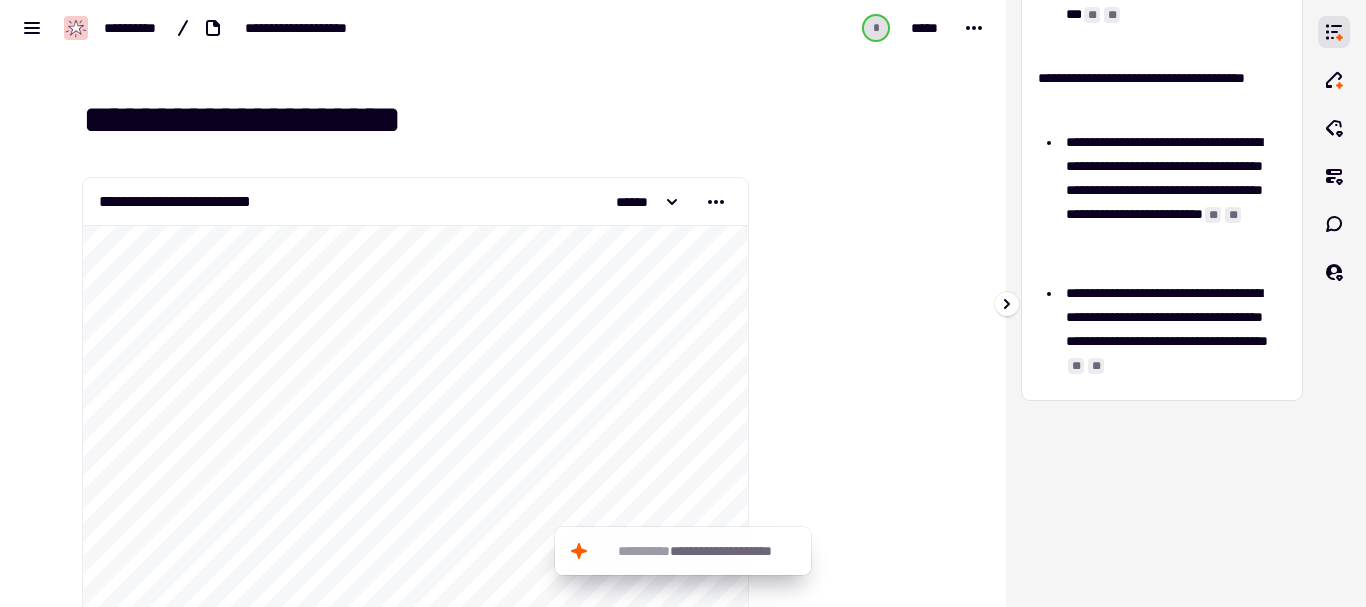 scroll, scrollTop: 0, scrollLeft: 0, axis: both 